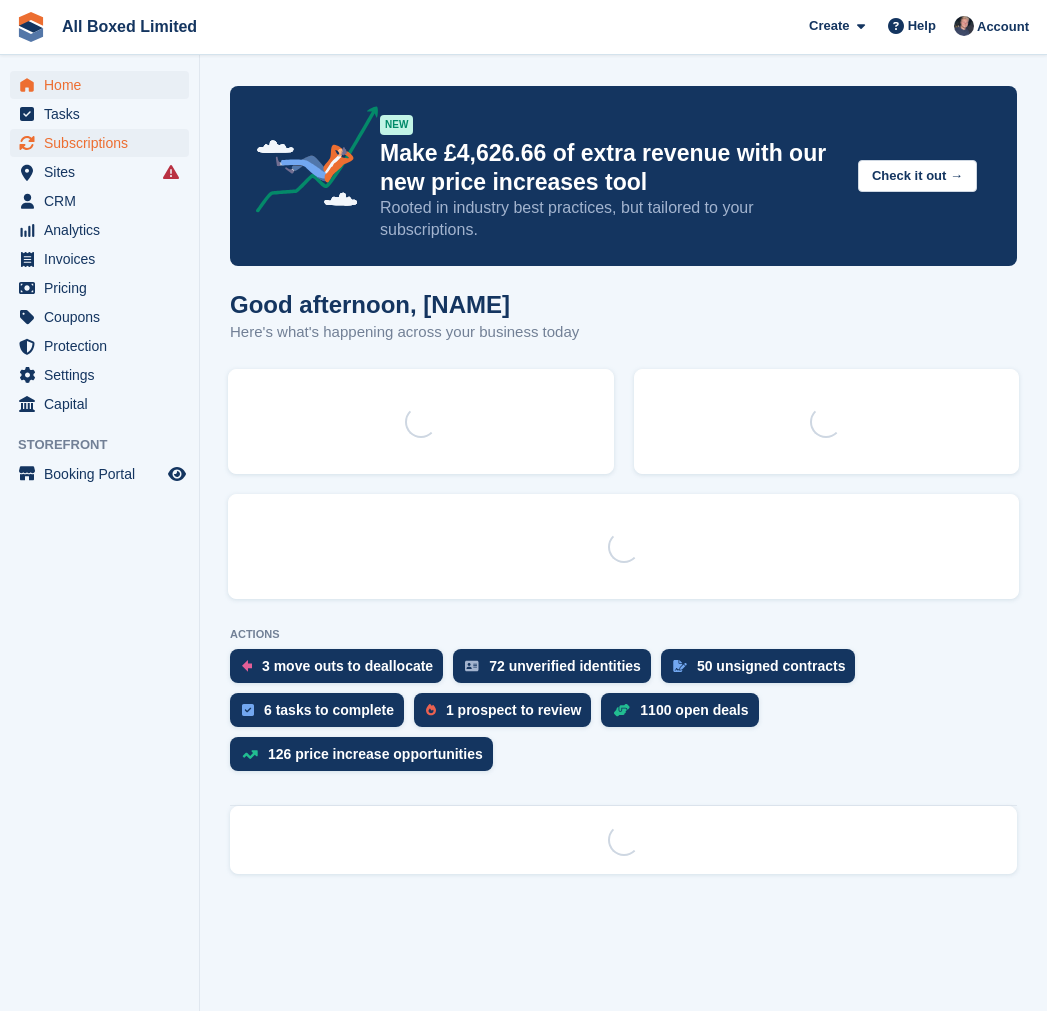 scroll, scrollTop: 0, scrollLeft: 0, axis: both 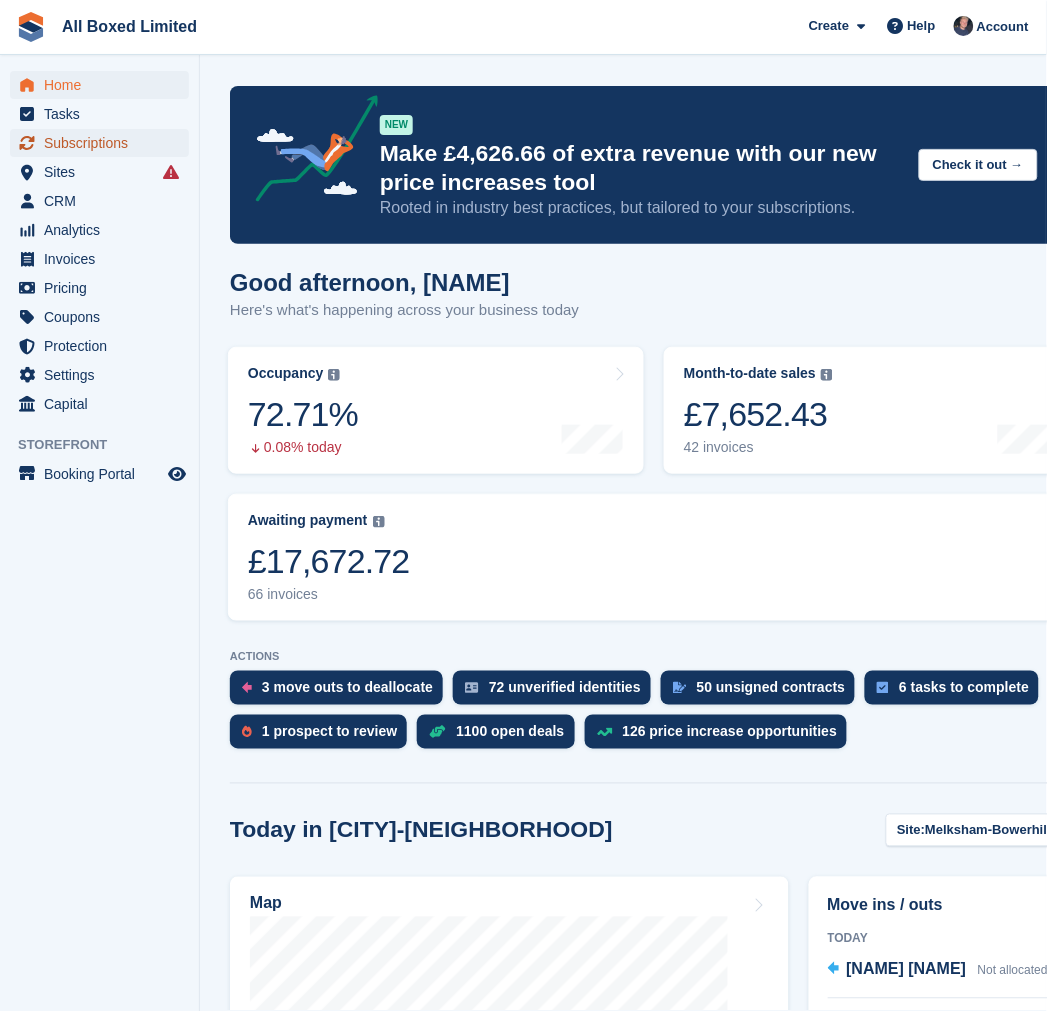 click on "Subscriptions" at bounding box center (104, 143) 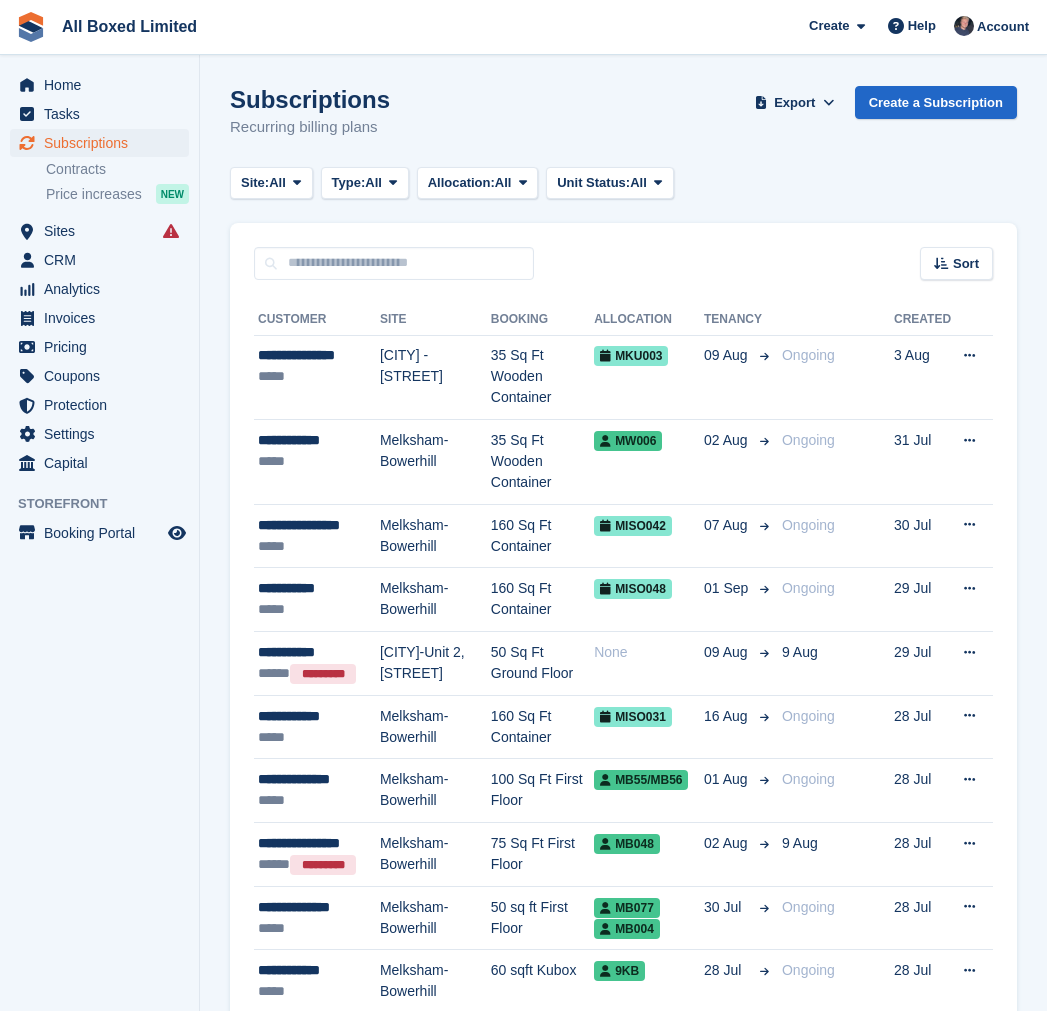 scroll, scrollTop: 0, scrollLeft: 0, axis: both 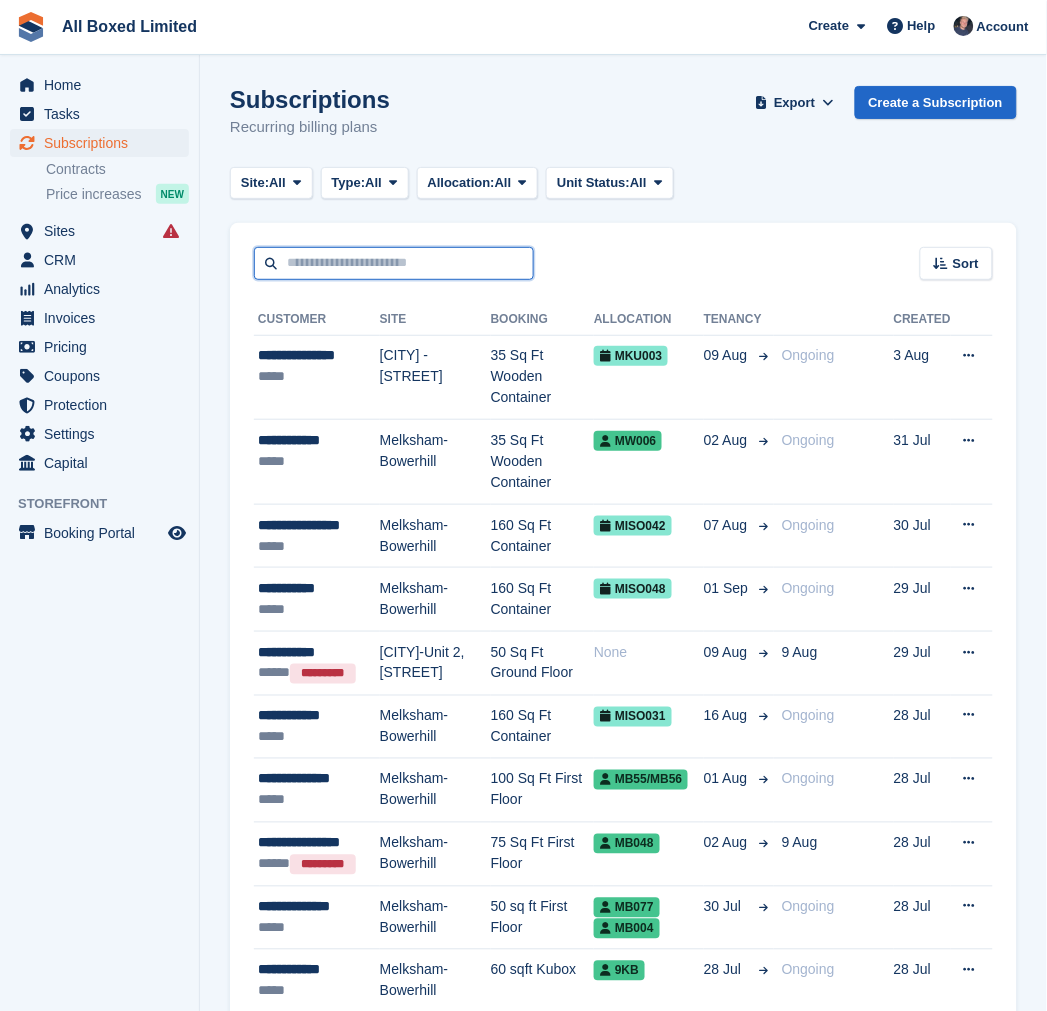 click at bounding box center (394, 263) 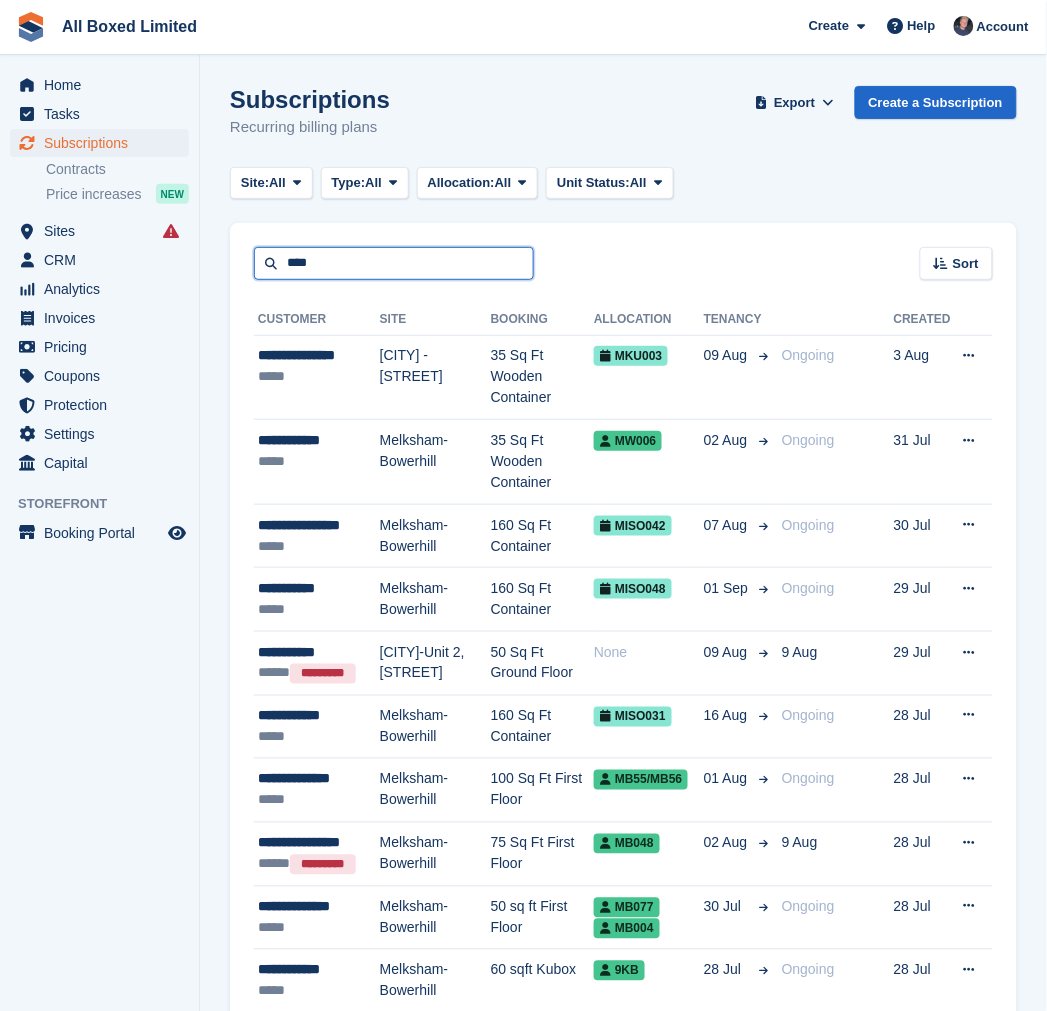 type on "****" 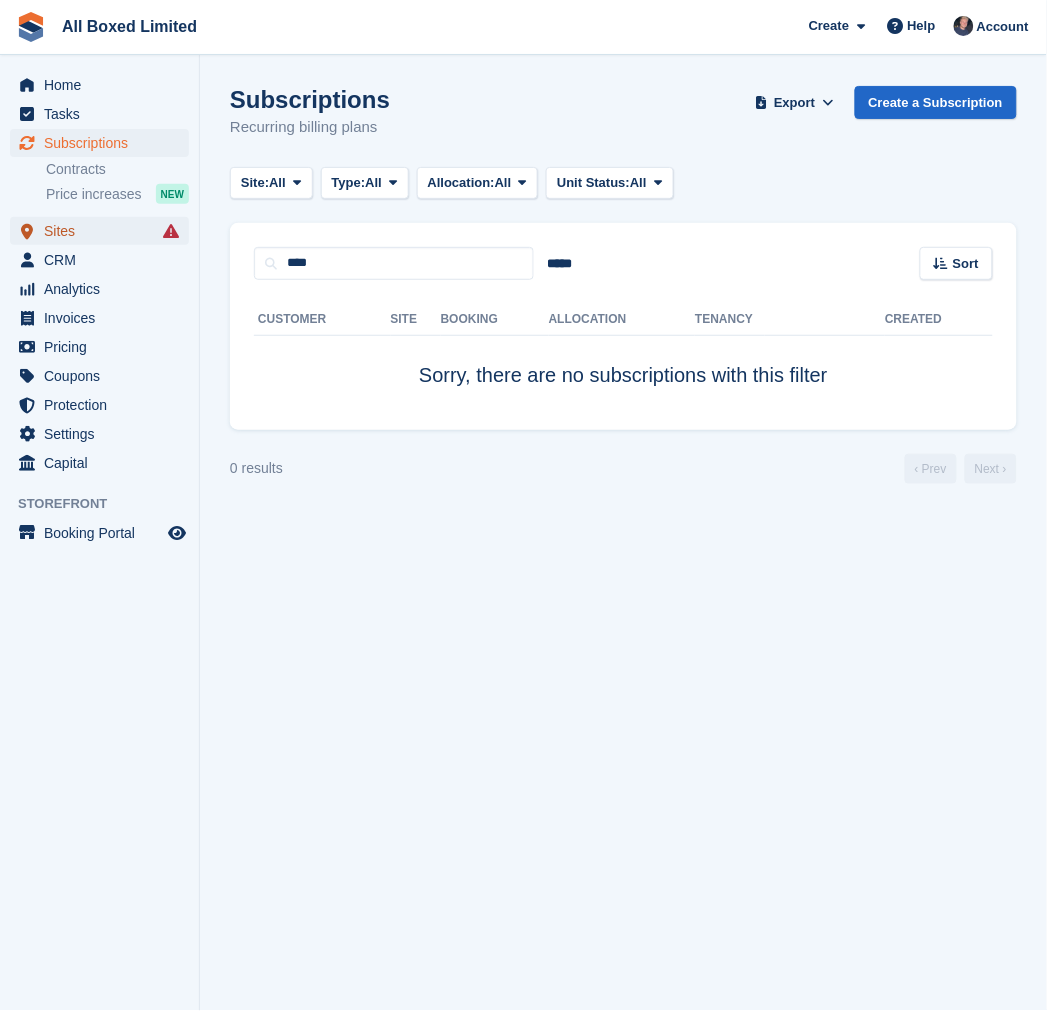 click on "Sites" at bounding box center [104, 231] 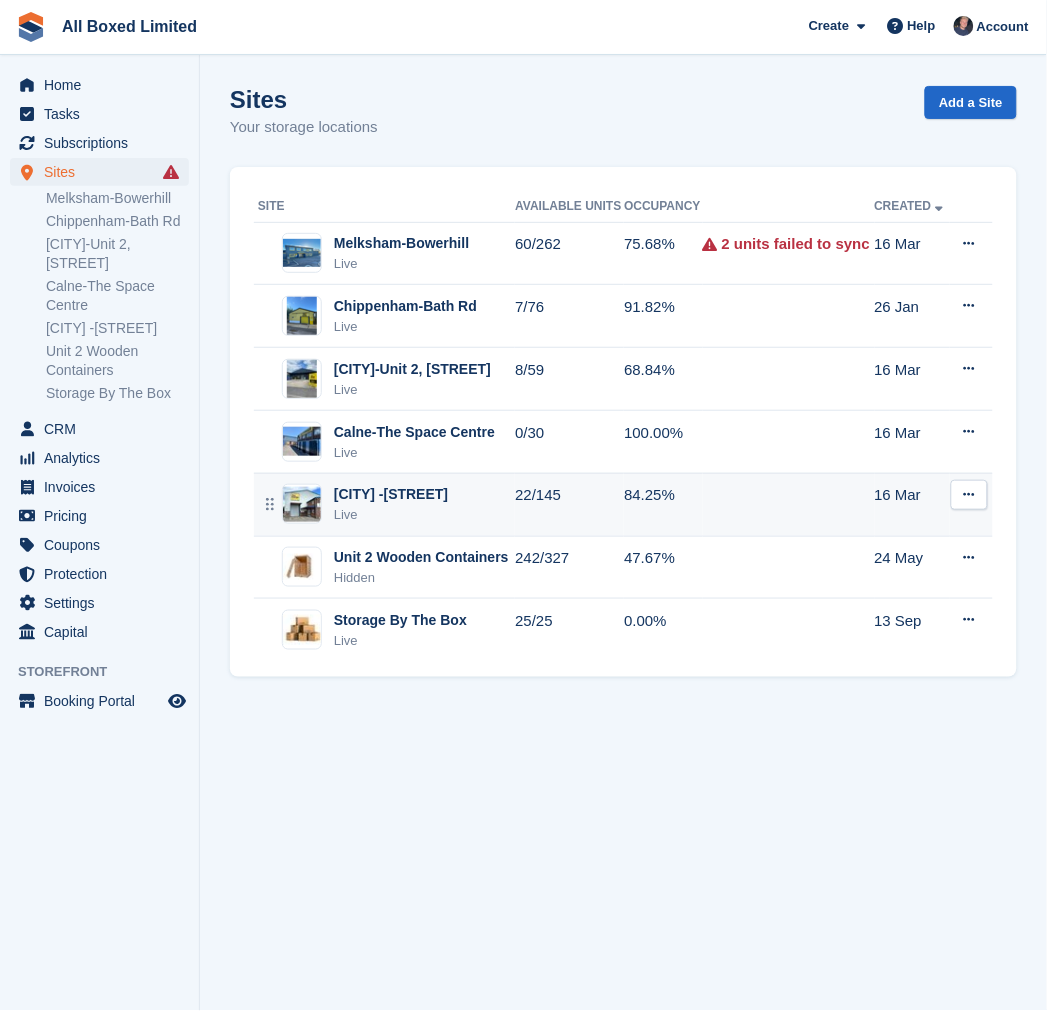 click on "Live" at bounding box center [391, 515] 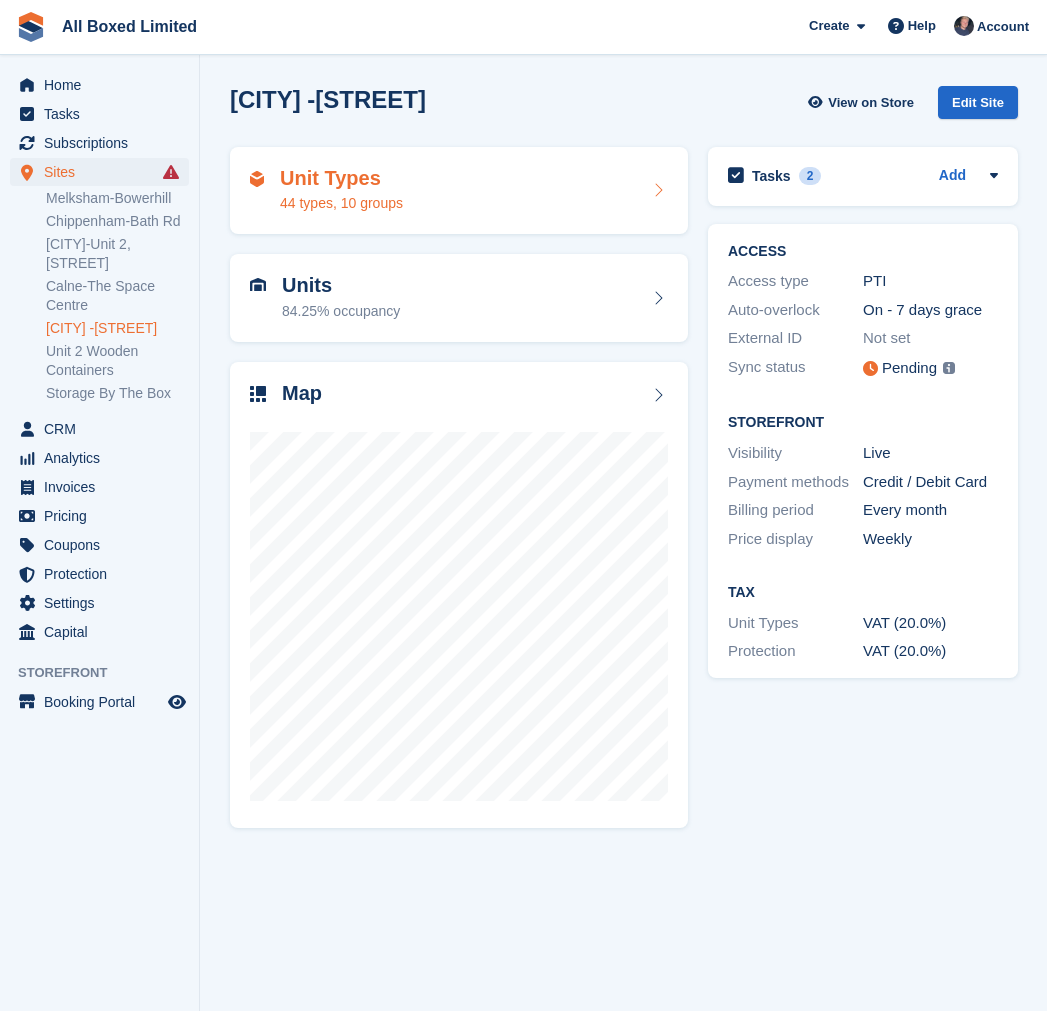 scroll, scrollTop: 0, scrollLeft: 0, axis: both 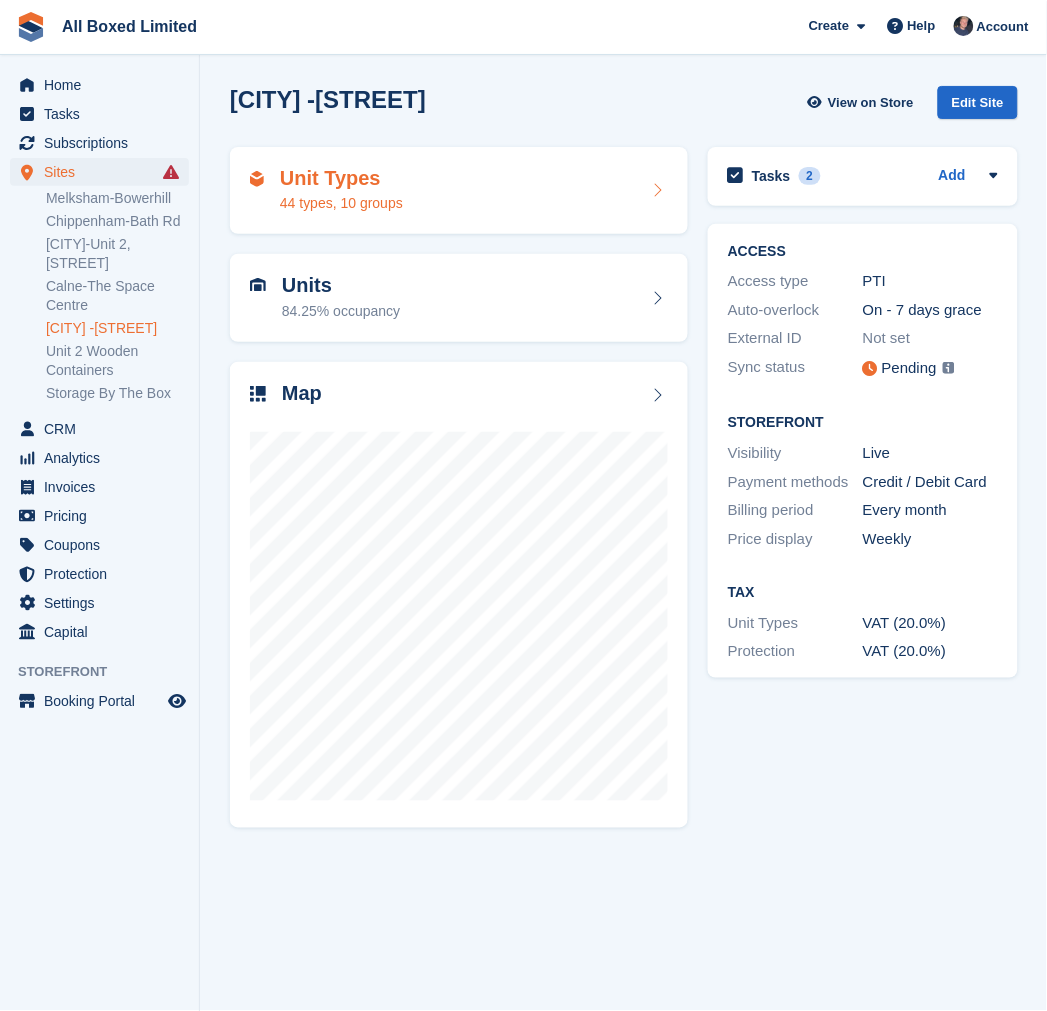 click on "Unit Types
44 types, 10 groups" at bounding box center (459, 191) 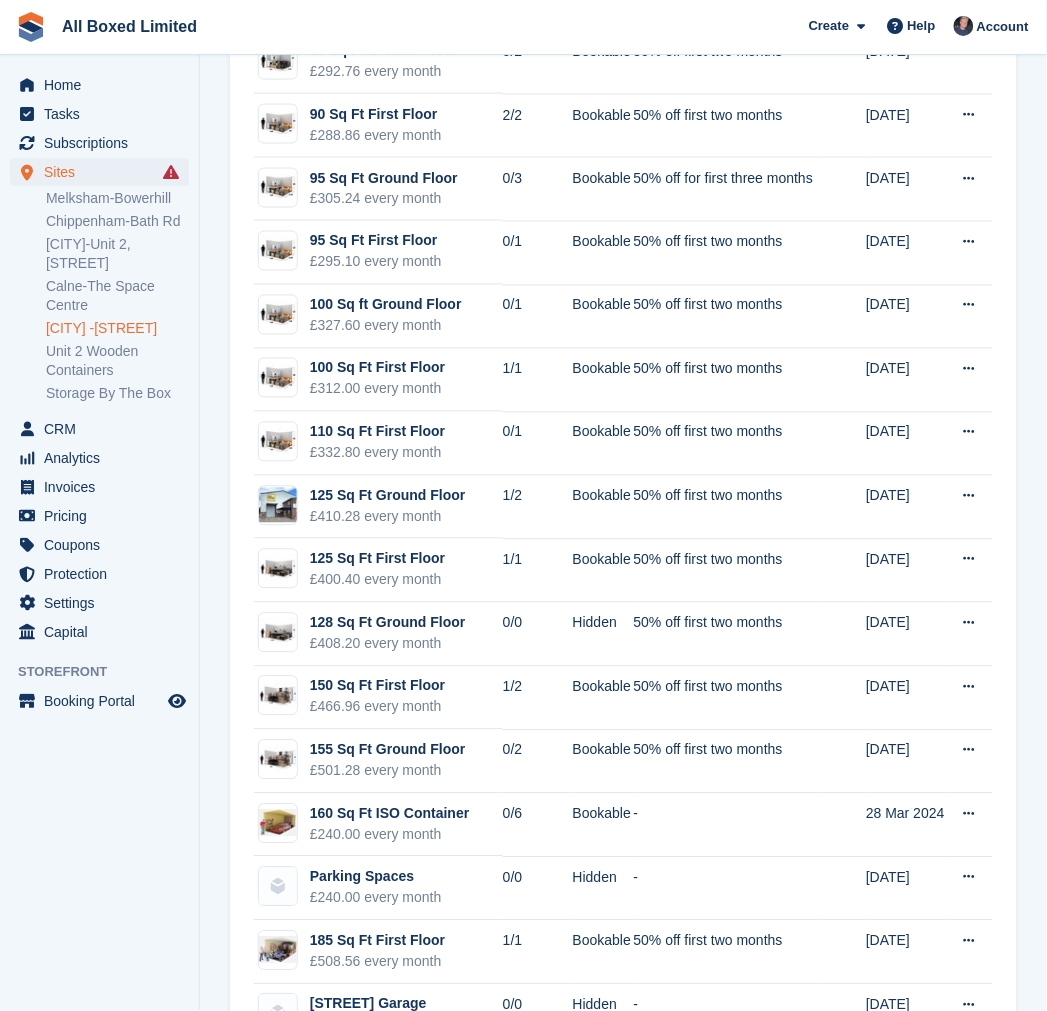scroll, scrollTop: 2040, scrollLeft: 0, axis: vertical 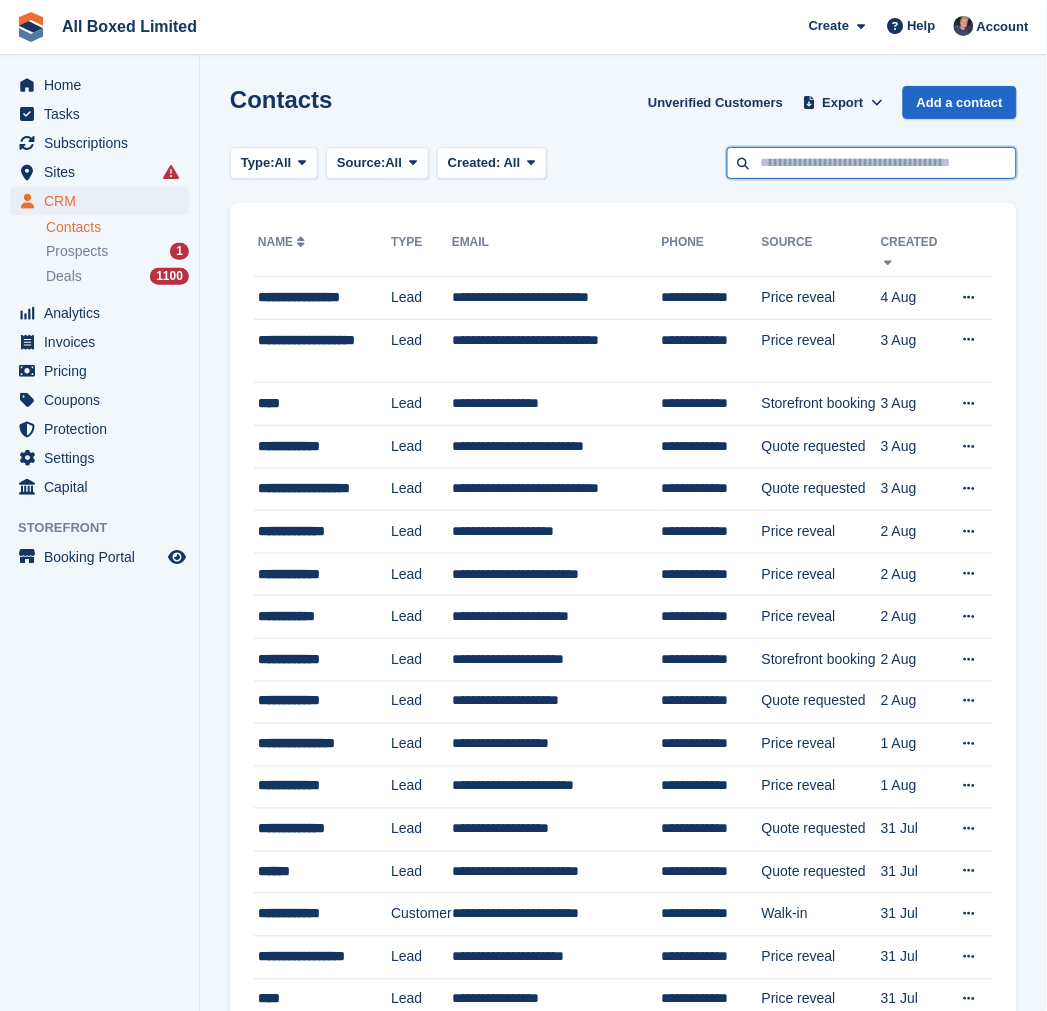 click at bounding box center (872, 163) 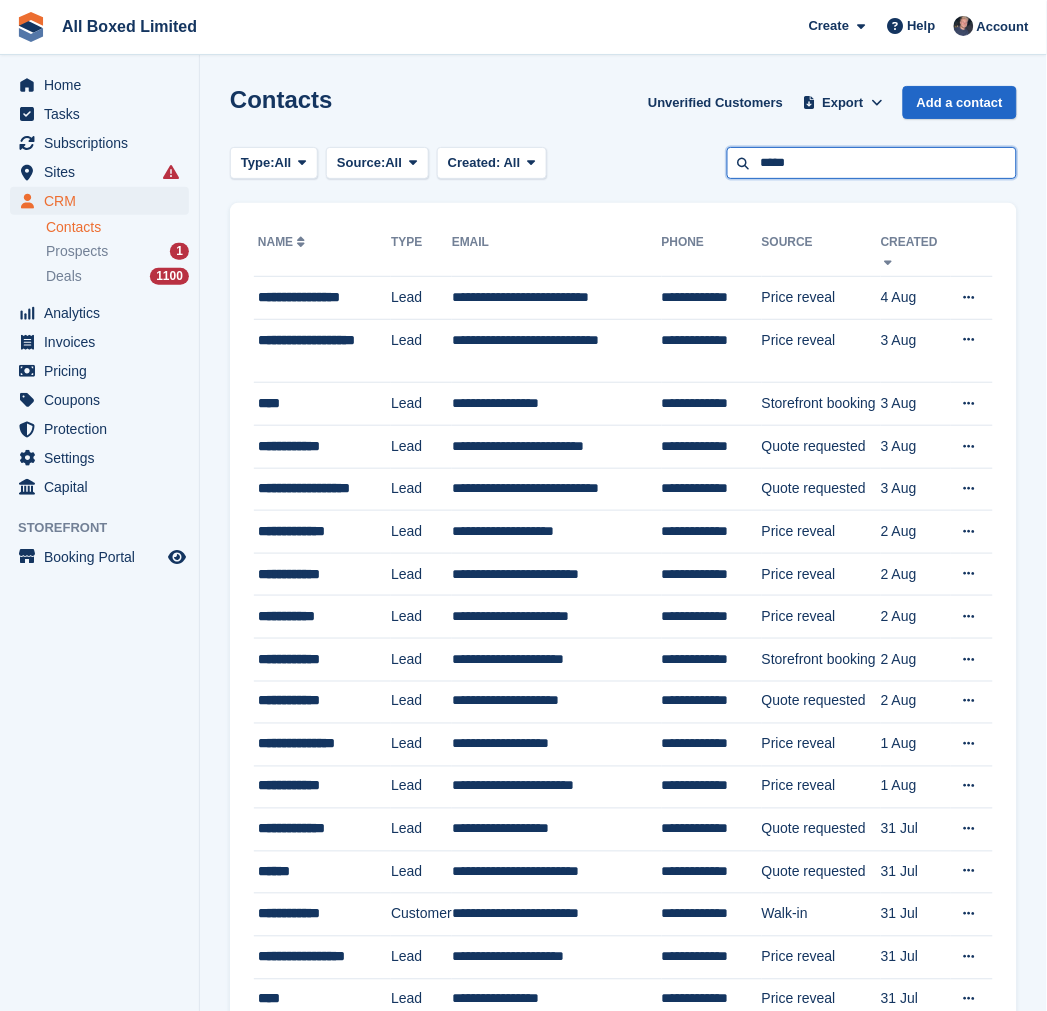 type on "*****" 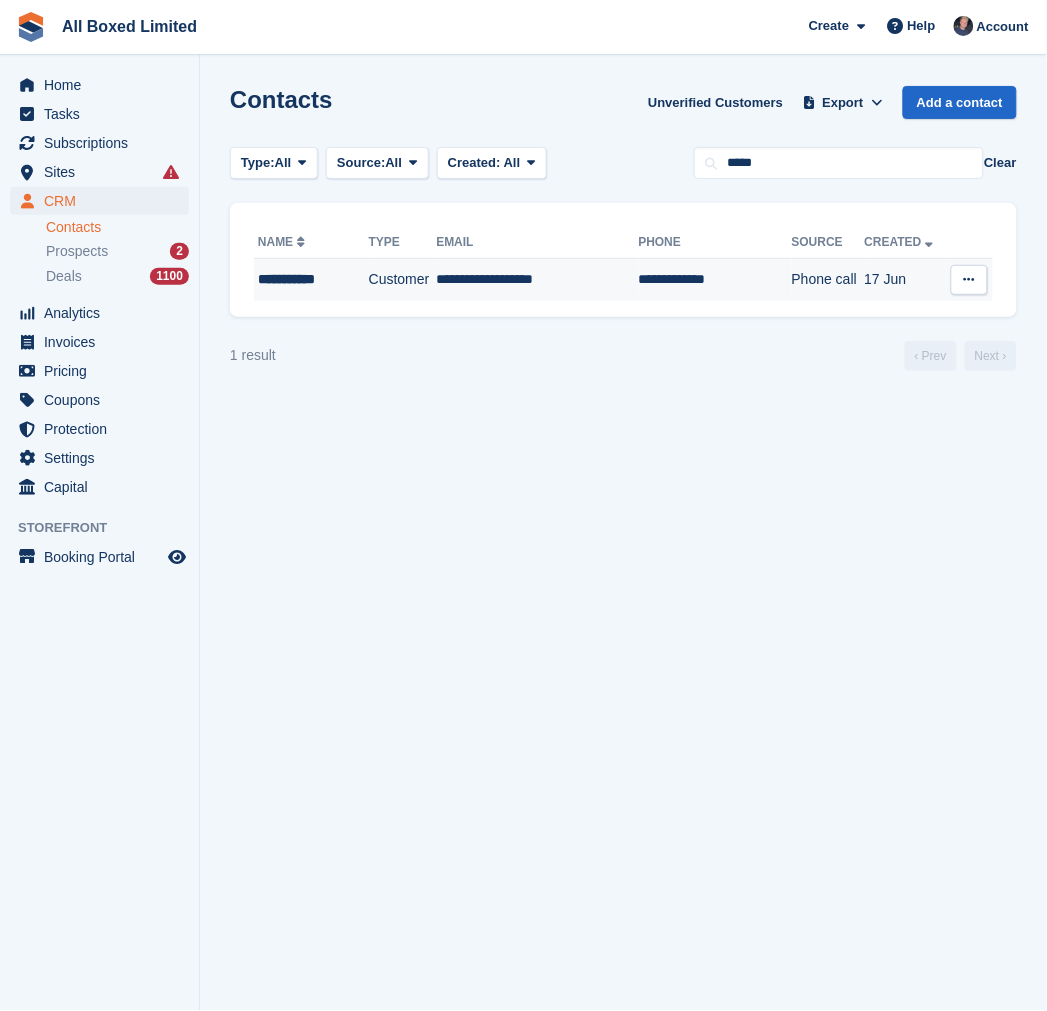click on "**********" at bounding box center (311, 280) 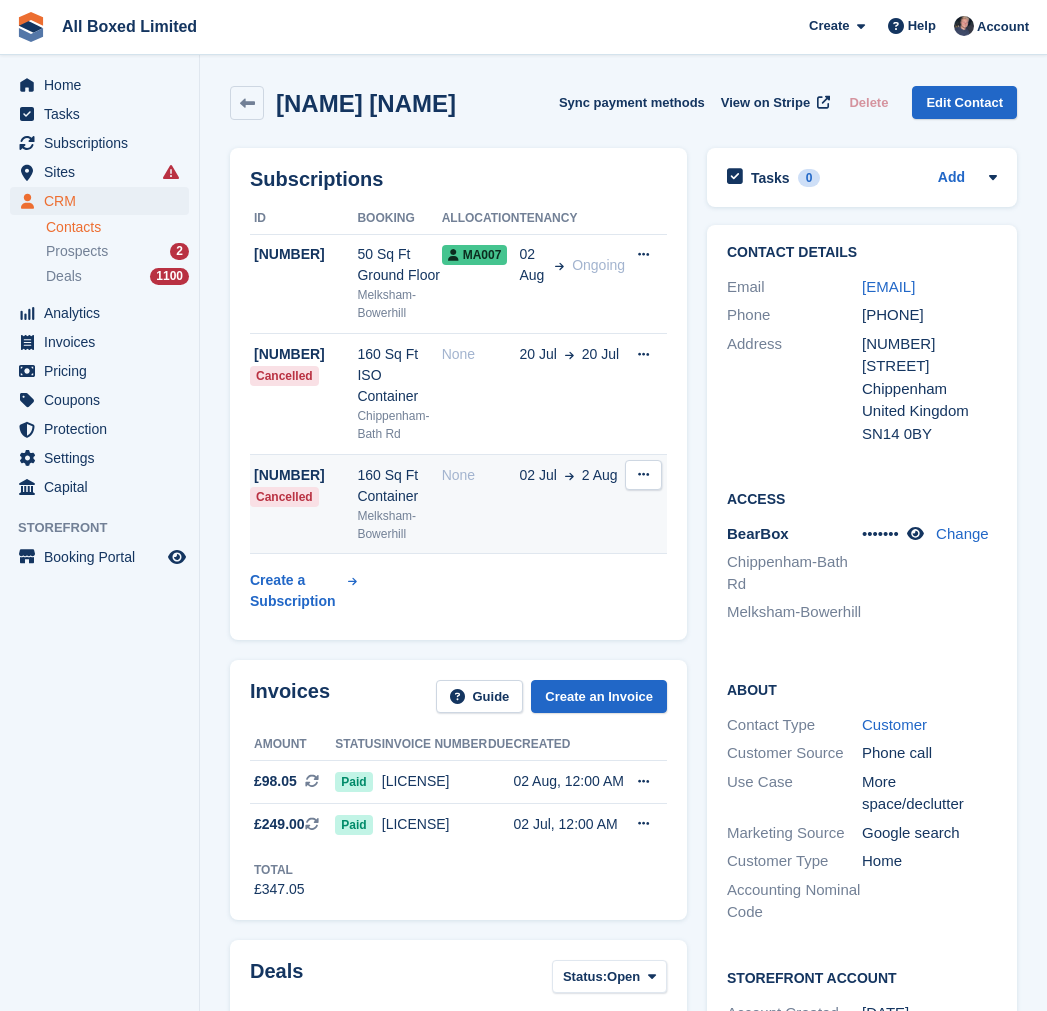 scroll, scrollTop: 0, scrollLeft: 0, axis: both 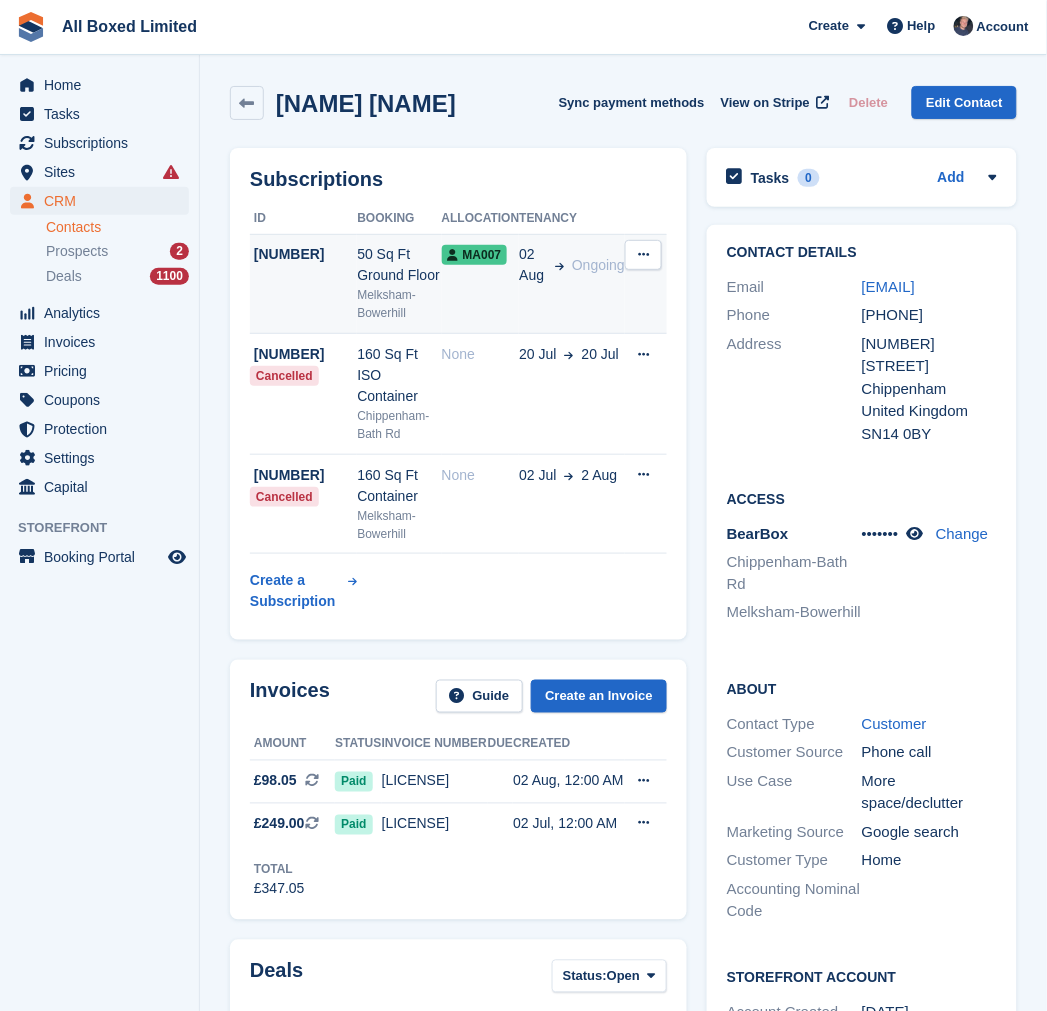 click on "MA007" at bounding box center (481, 284) 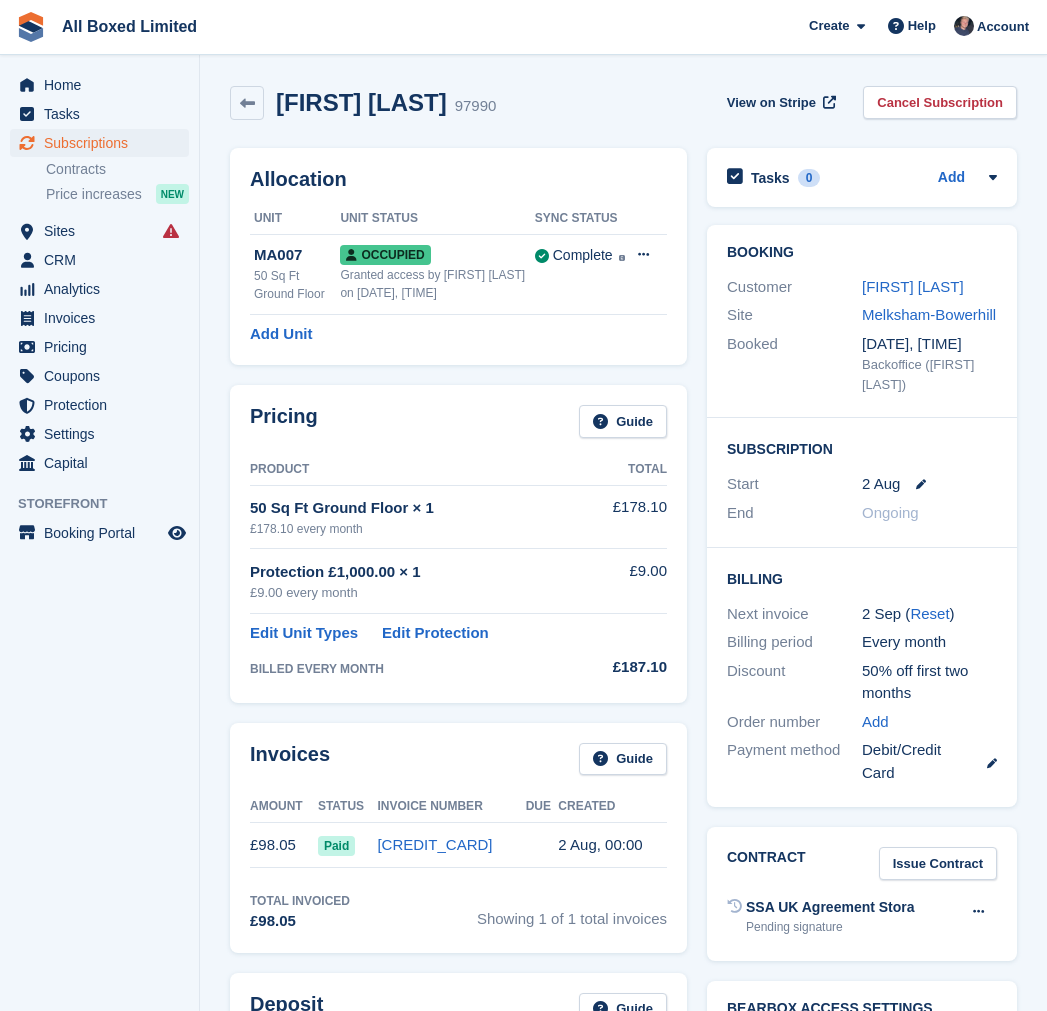 scroll, scrollTop: 0, scrollLeft: 0, axis: both 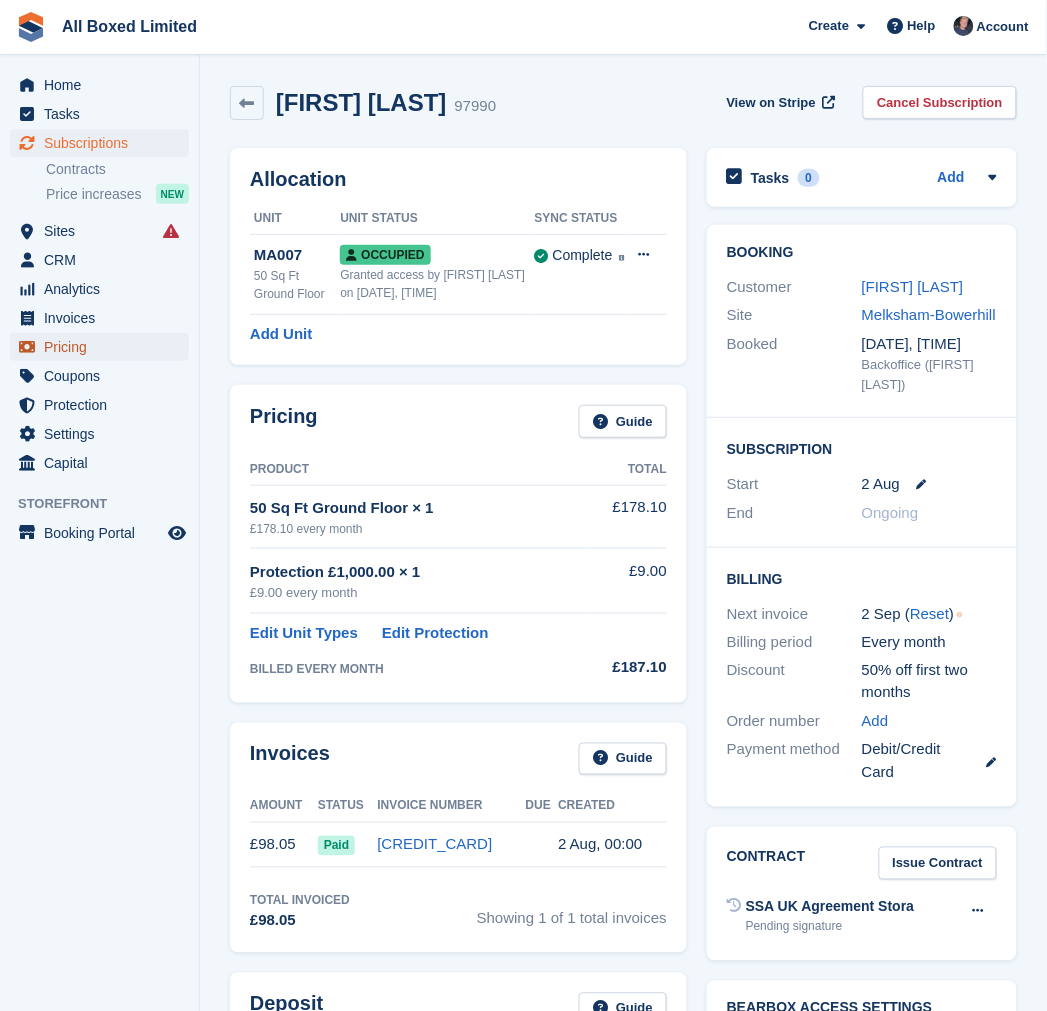 click on "Pricing" at bounding box center (104, 347) 